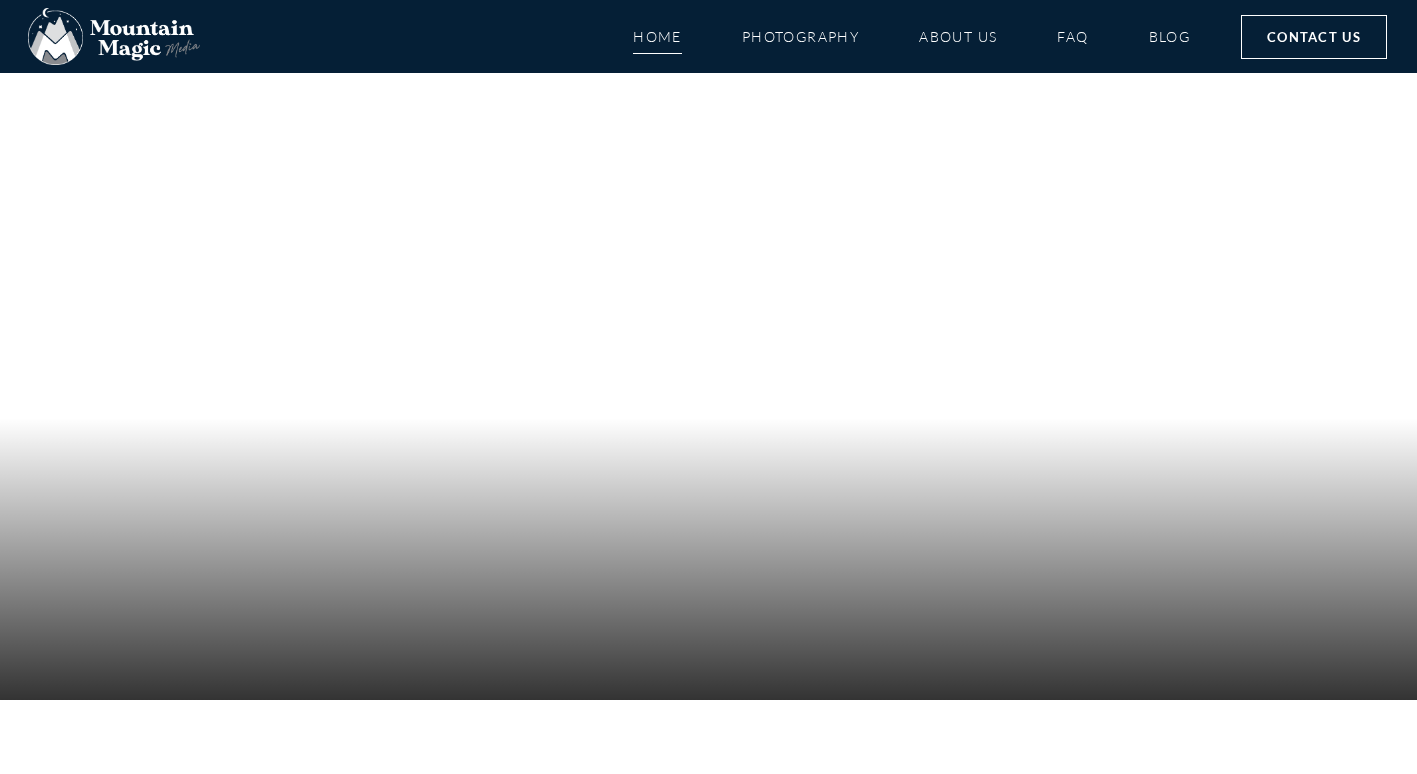 scroll, scrollTop: 0, scrollLeft: 0, axis: both 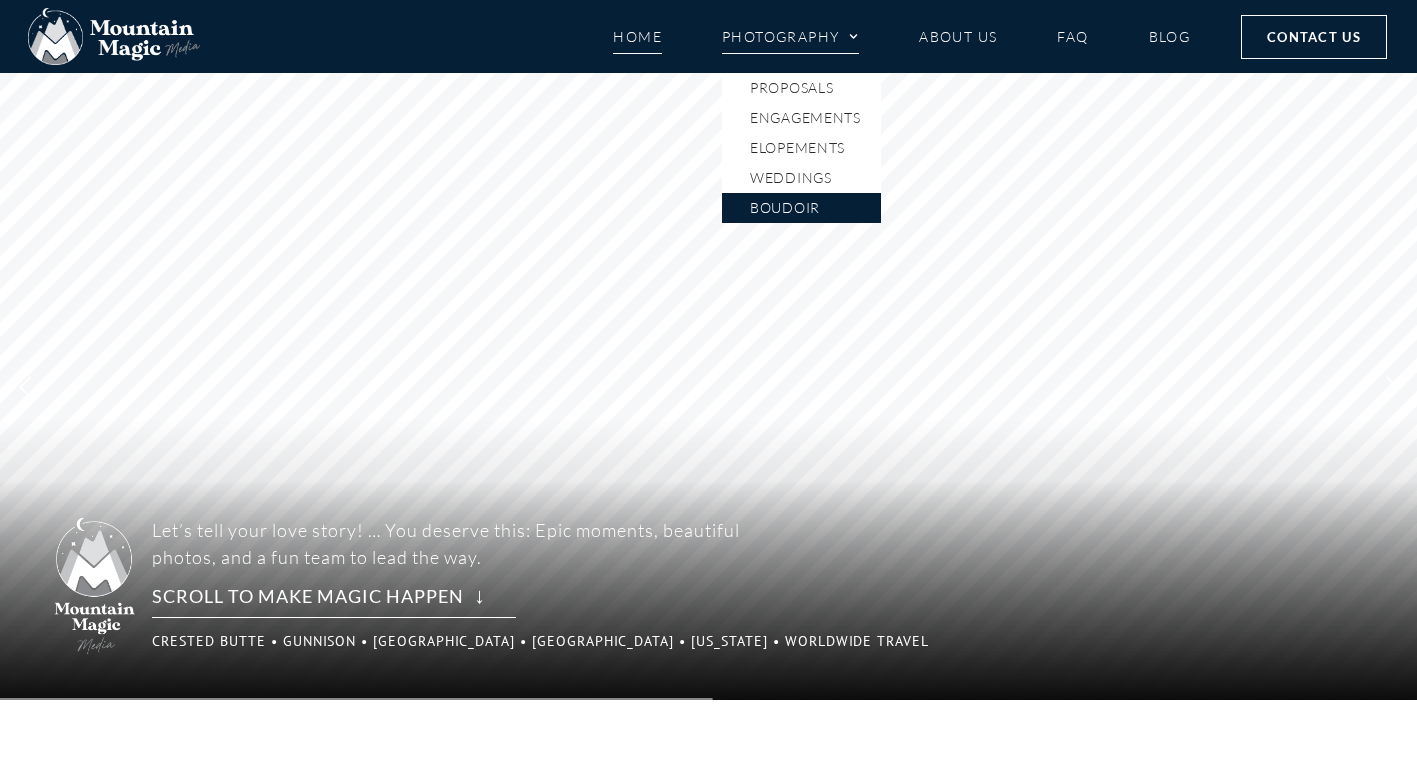 click on "Boudoir" 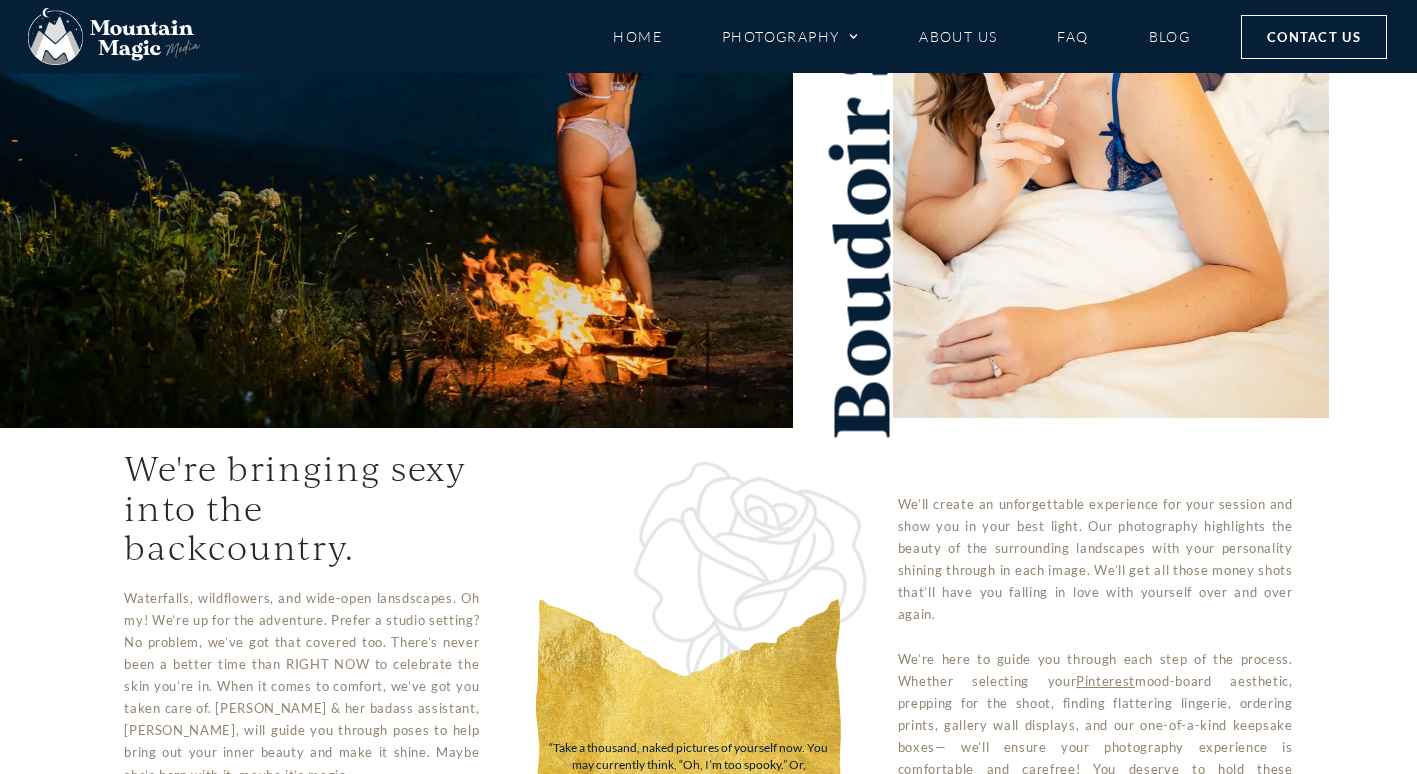 scroll, scrollTop: 400, scrollLeft: 0, axis: vertical 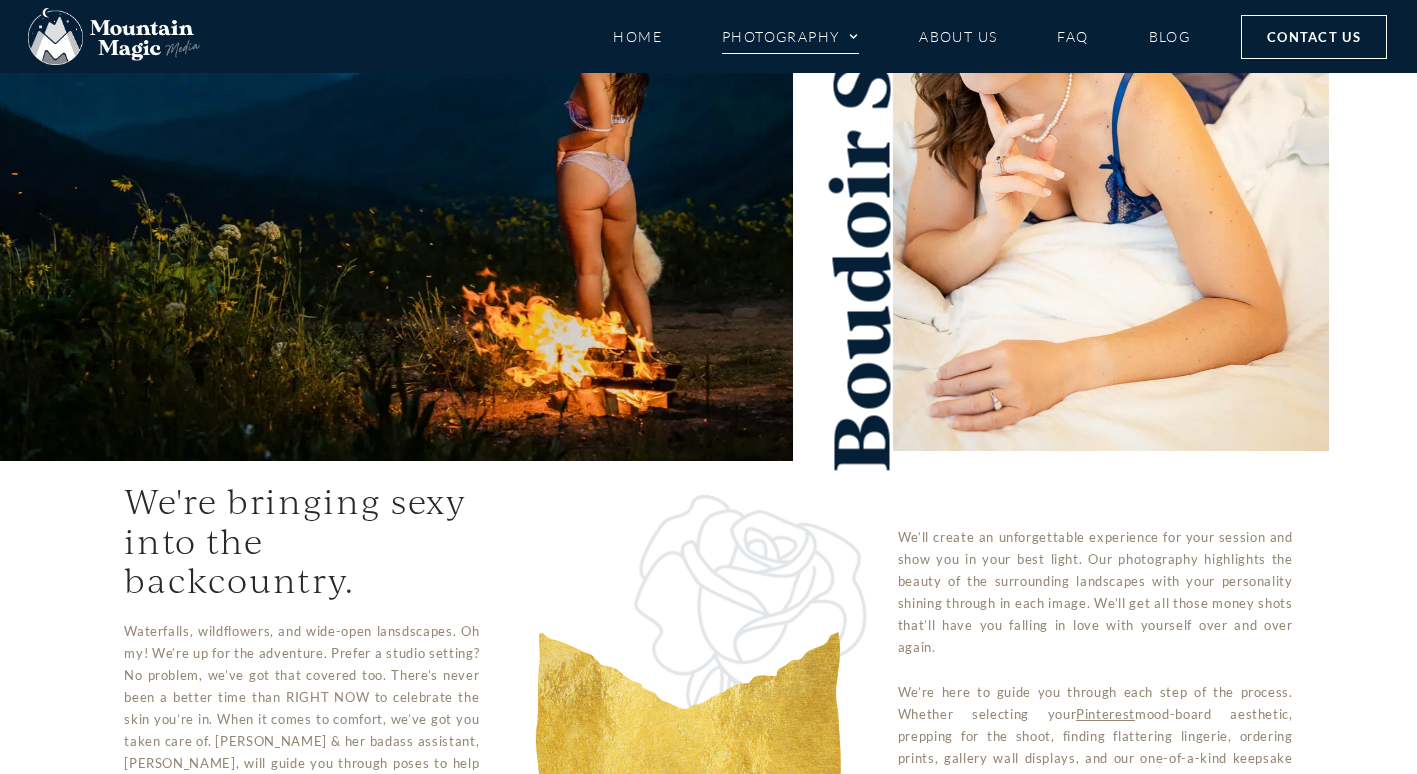 click on "Photography" 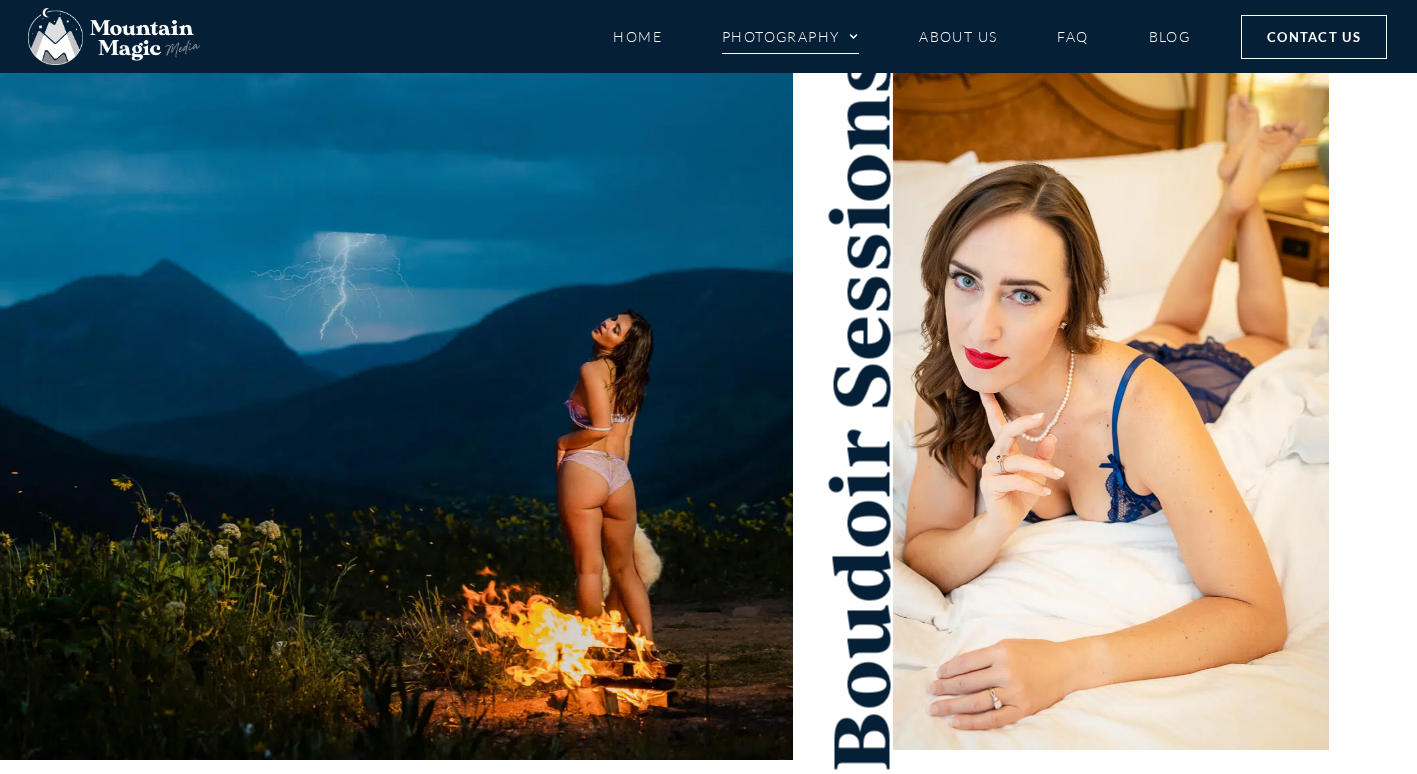 scroll, scrollTop: 0, scrollLeft: 0, axis: both 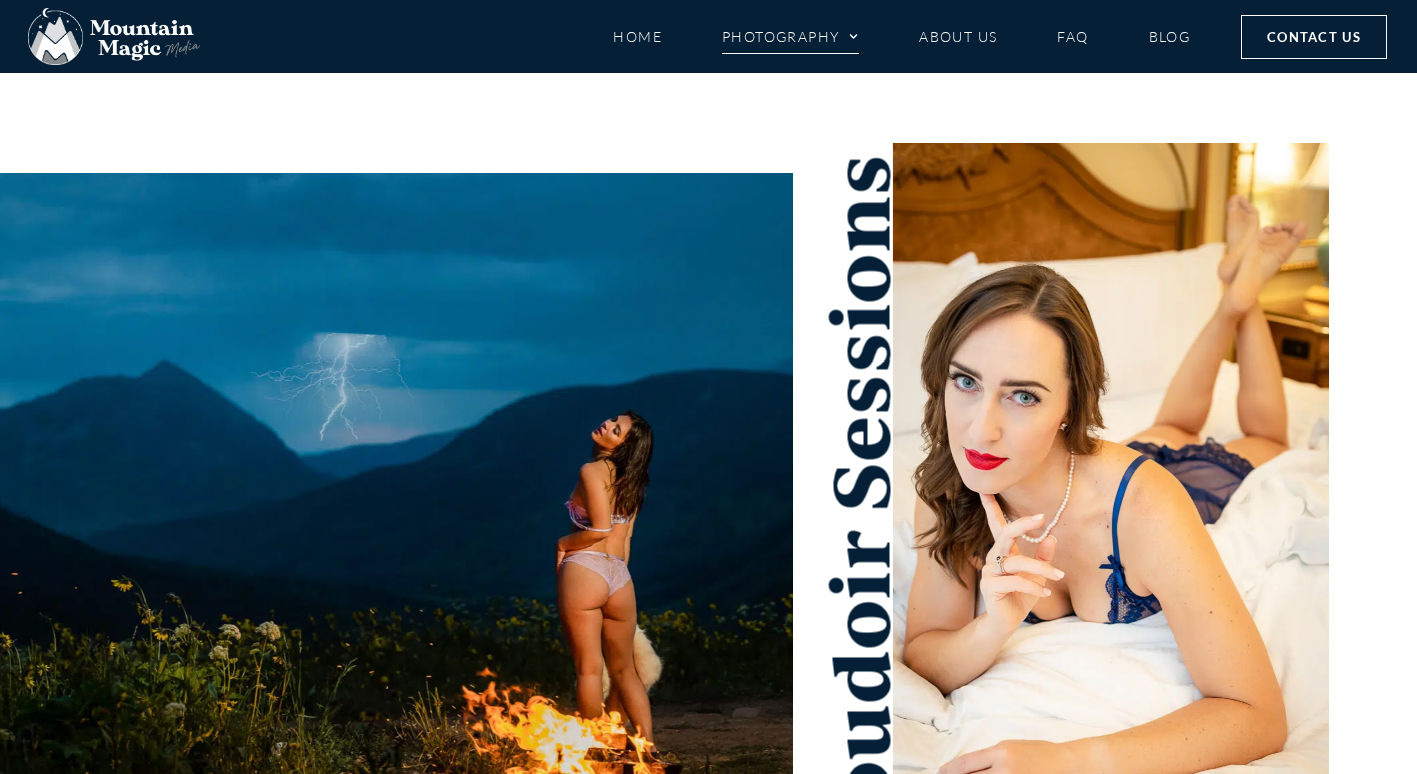 click on "Photography" 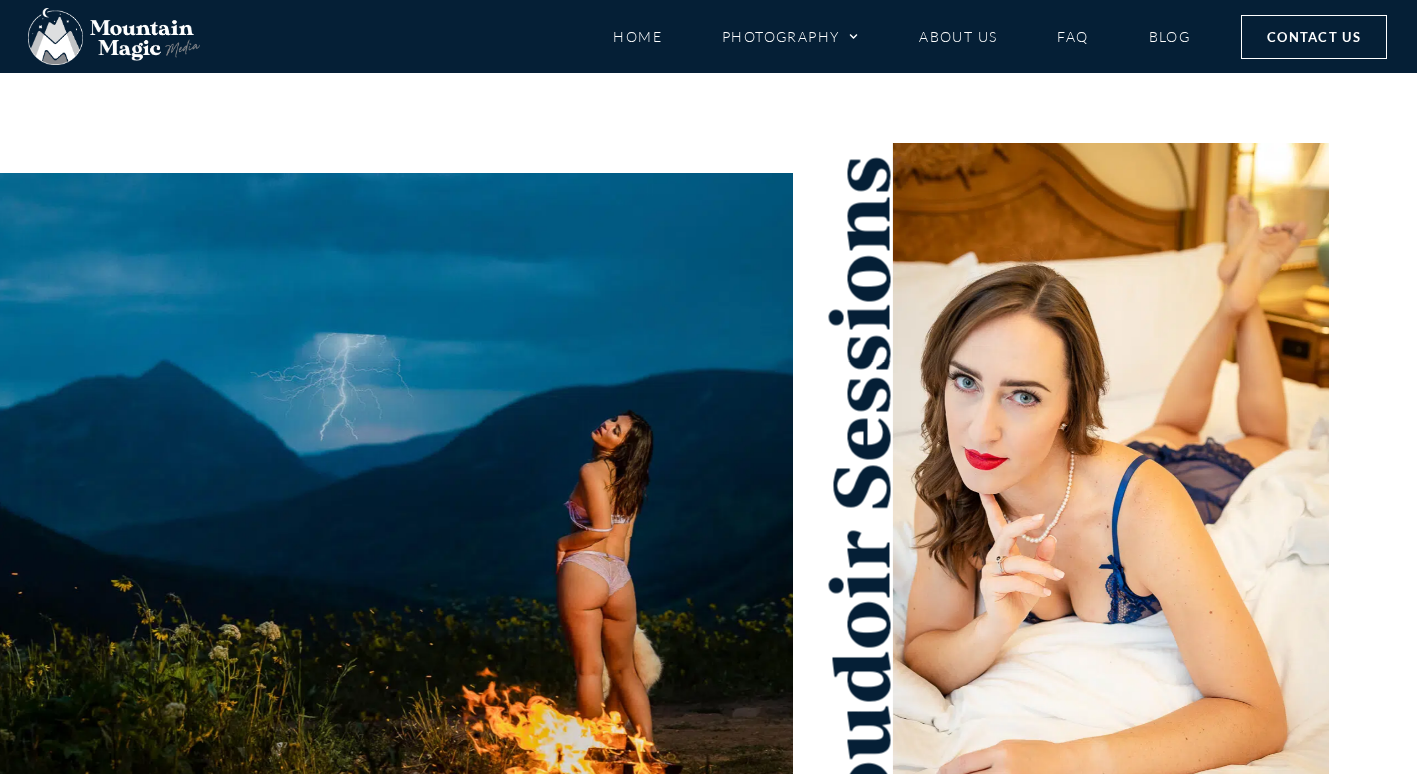 click on "Contact Us" 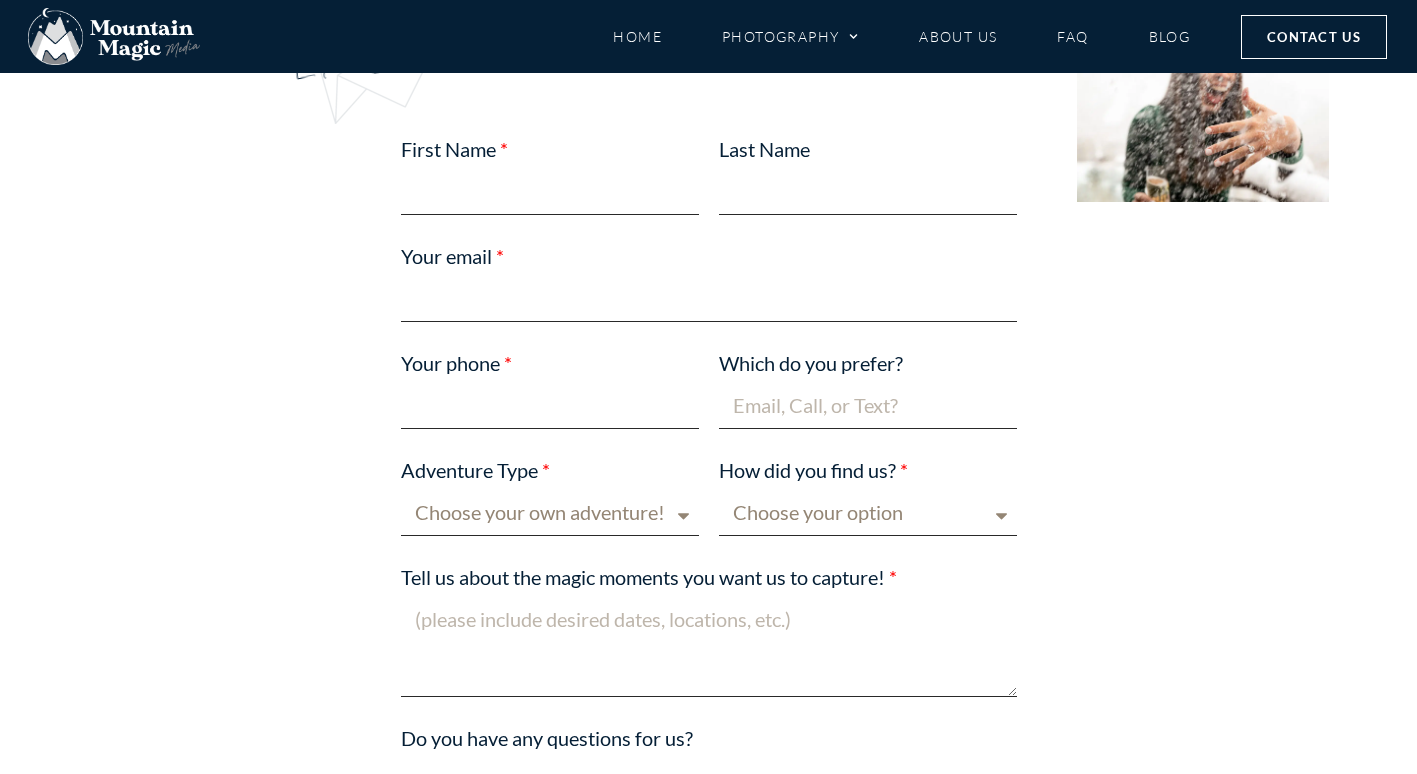 scroll, scrollTop: 1300, scrollLeft: 0, axis: vertical 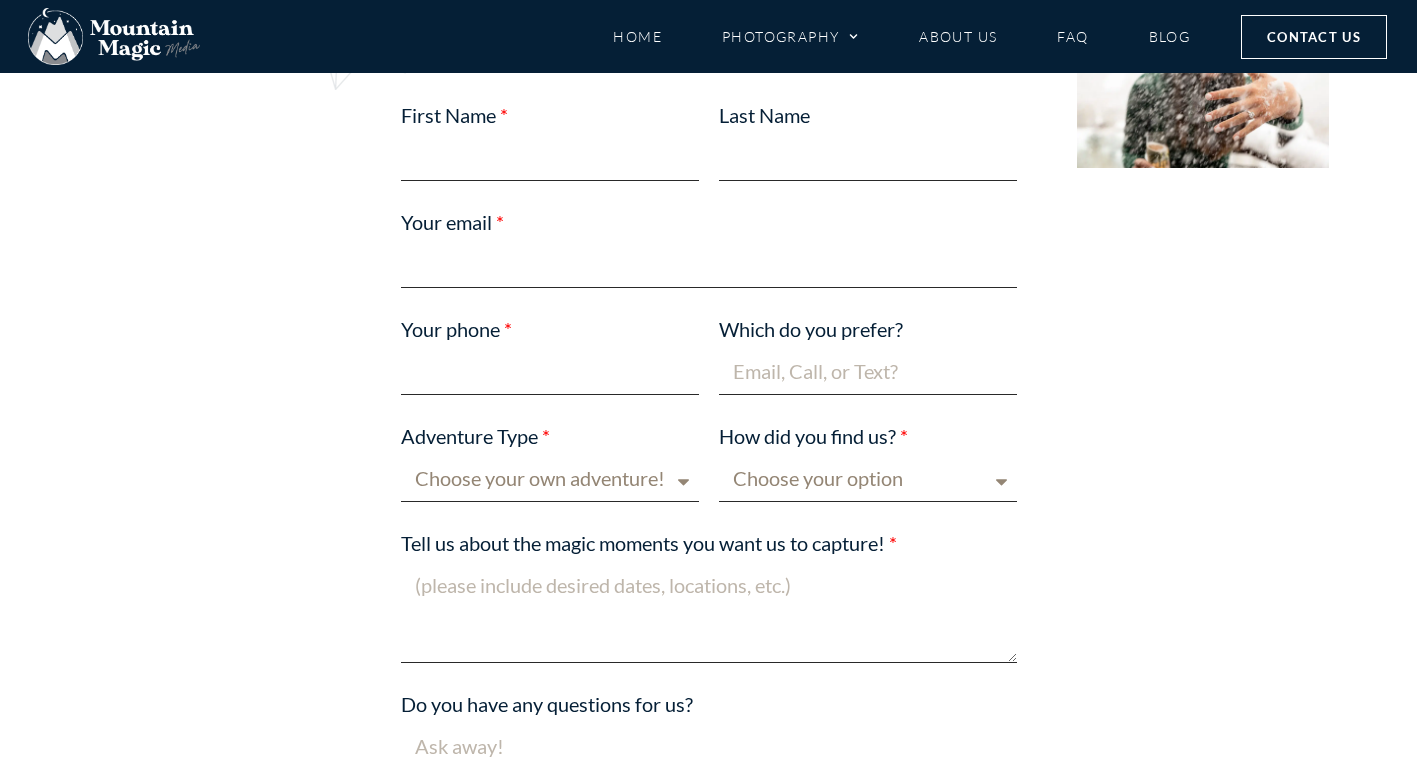 click on "Choose your own adventure!
Proposal
Engagement
Elopement
Wedding
Boudoir
Family
Other" at bounding box center [550, 478] 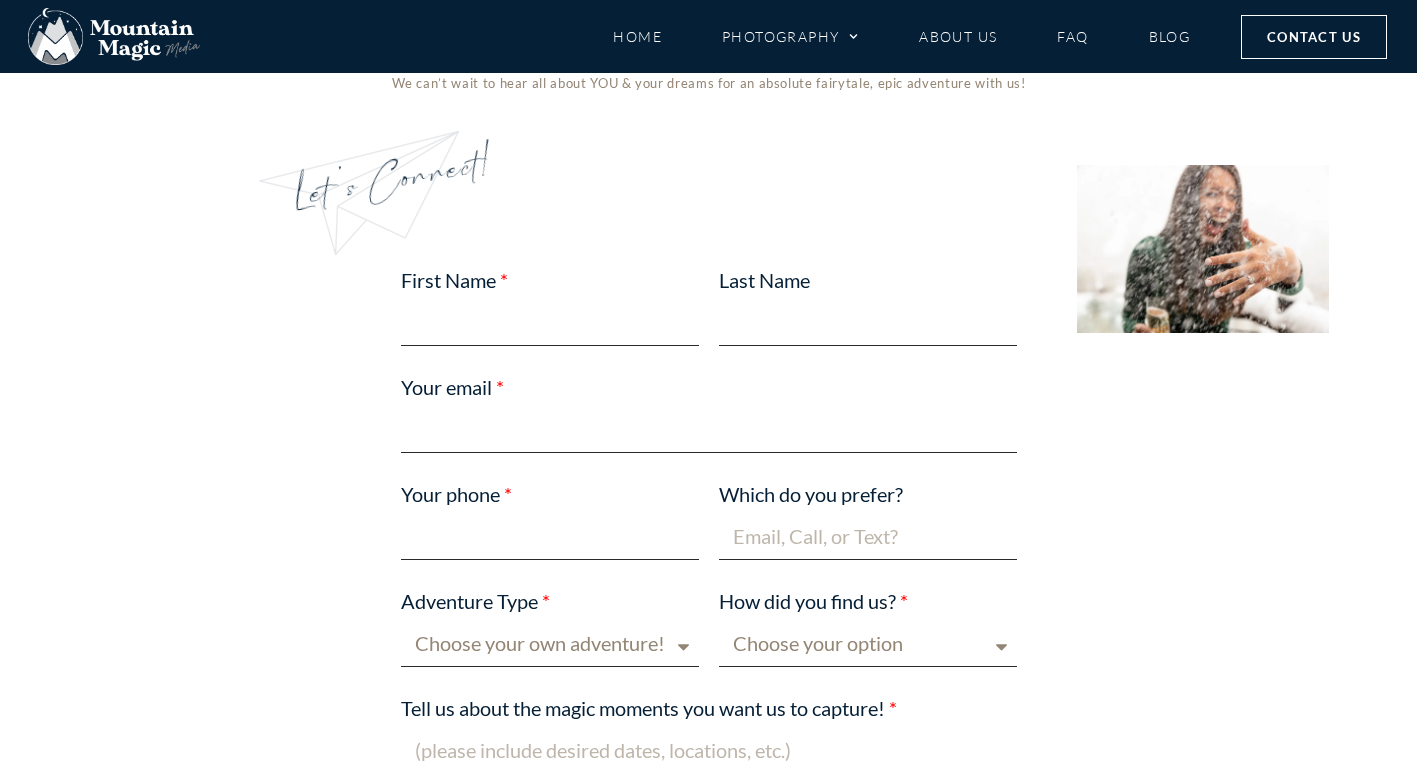 scroll, scrollTop: 1100, scrollLeft: 0, axis: vertical 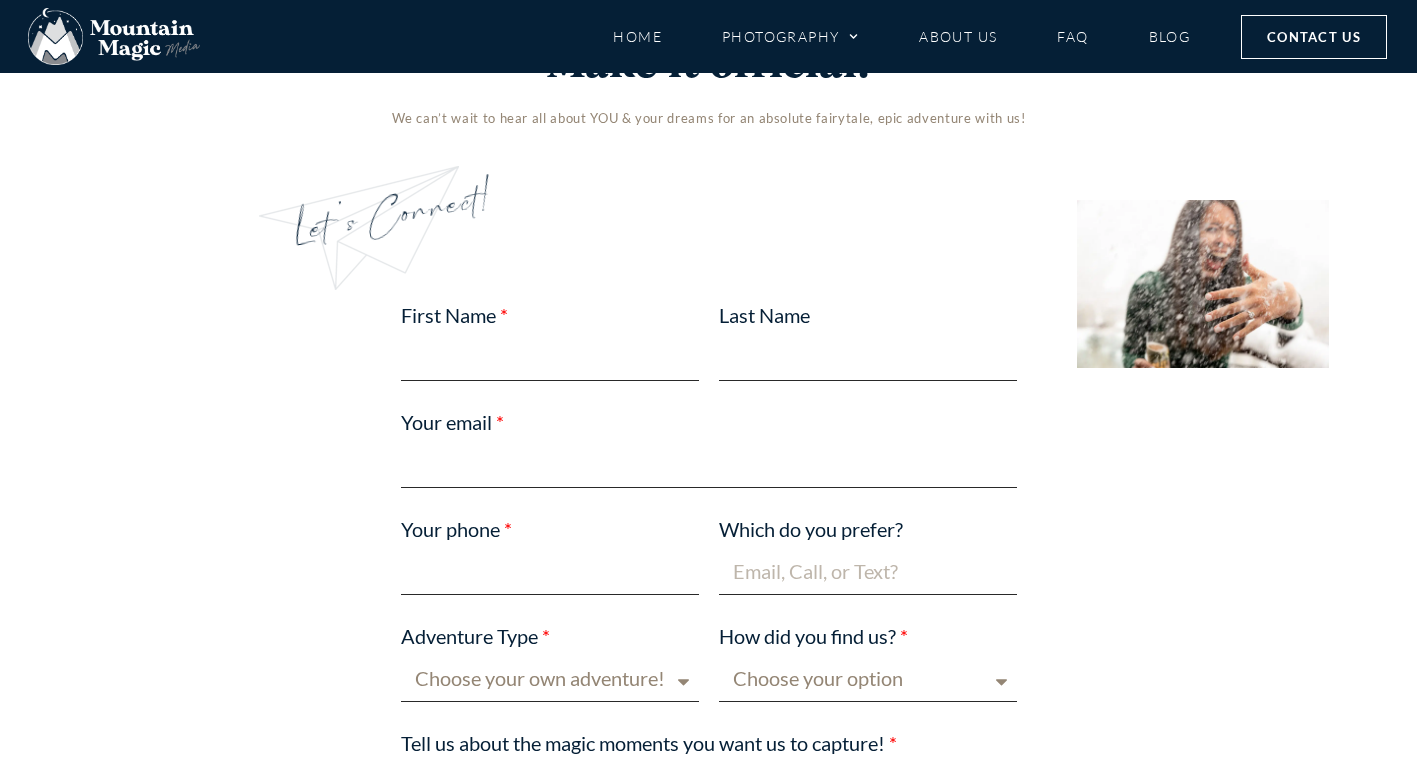 click on "First Name" at bounding box center [550, 357] 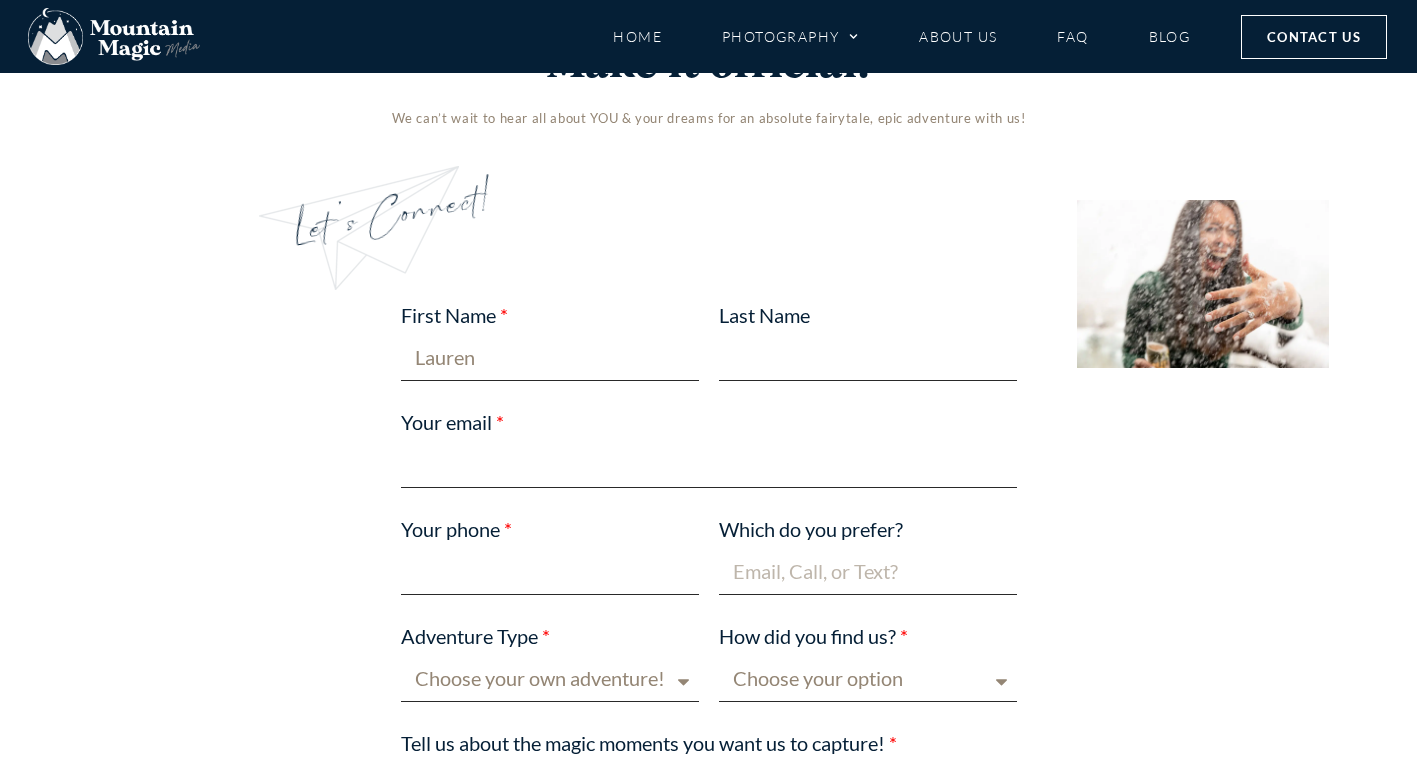 type on "Lauren" 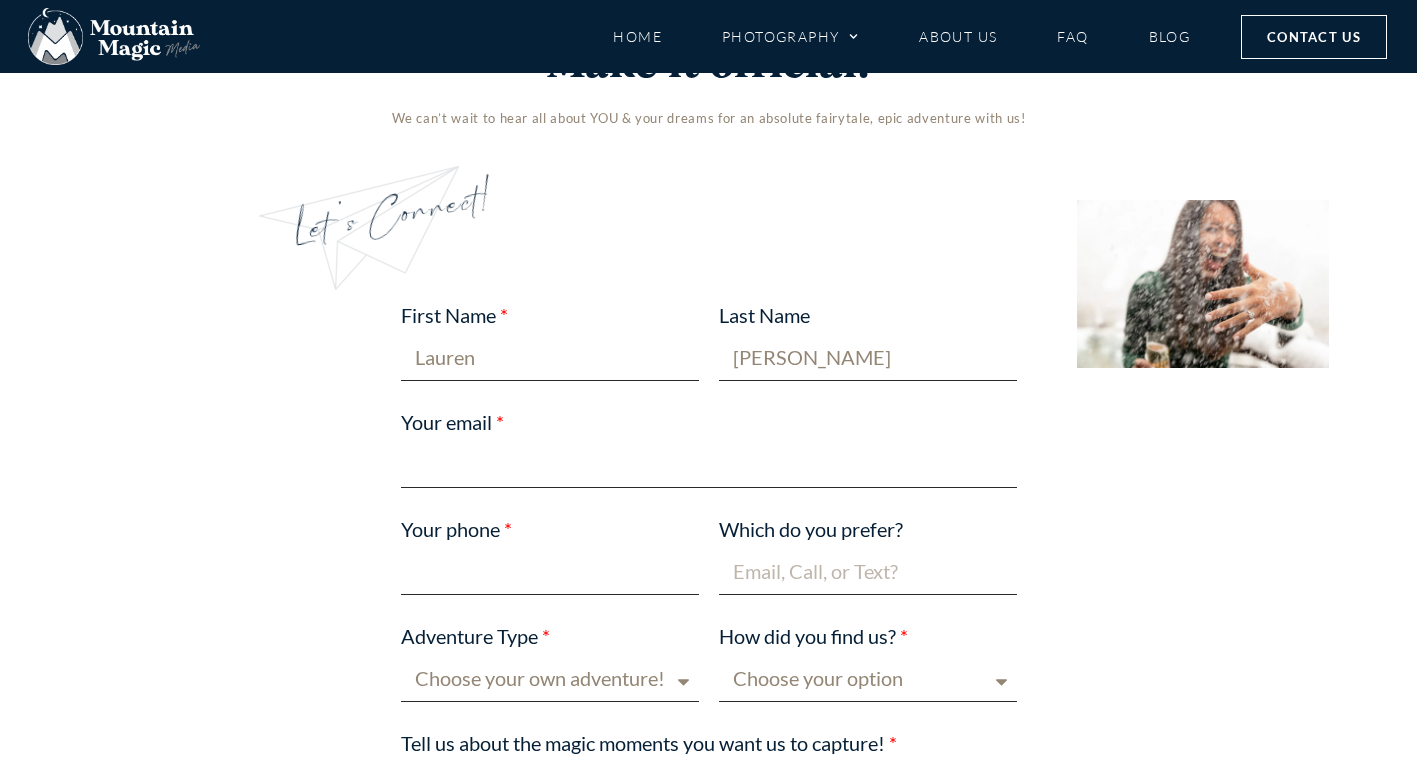 type on "Luker" 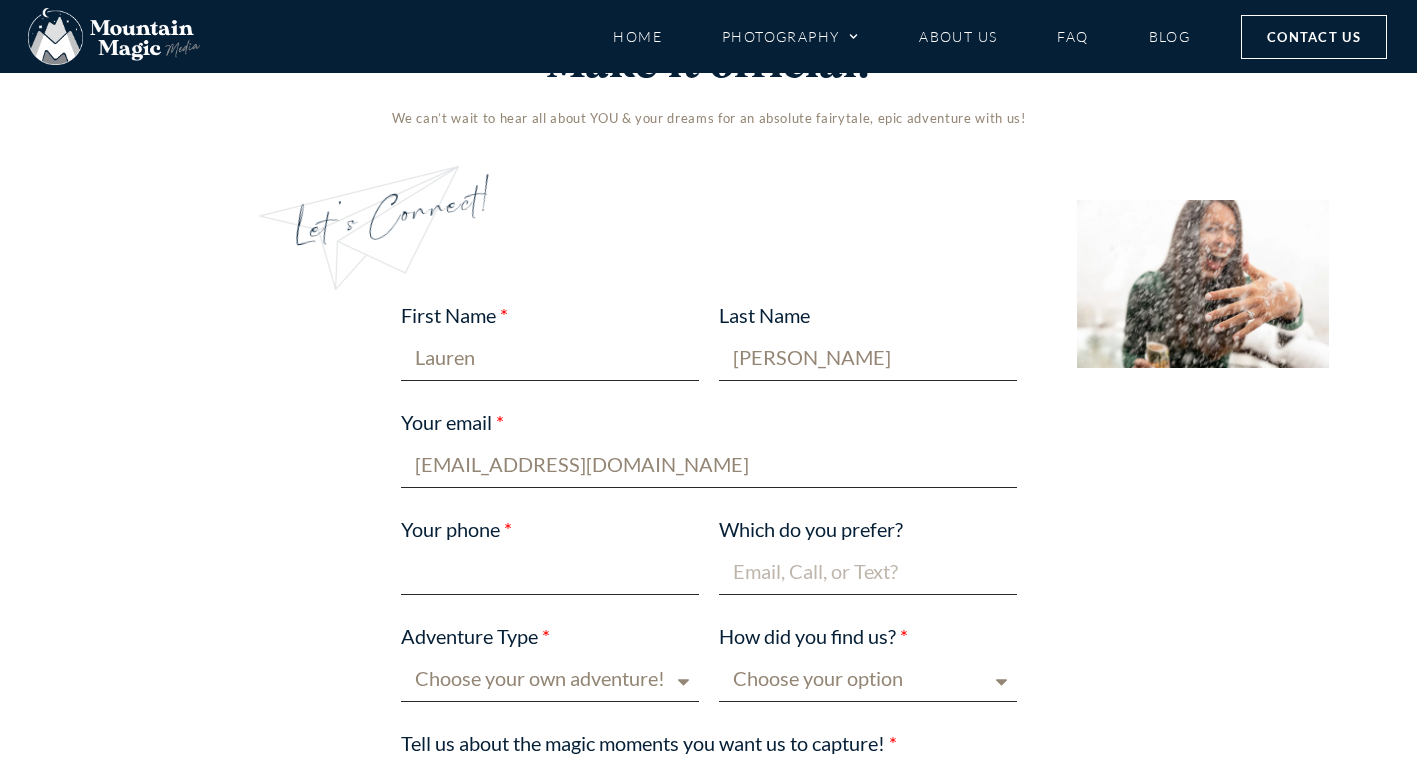 type on "lluker26@gmail.com" 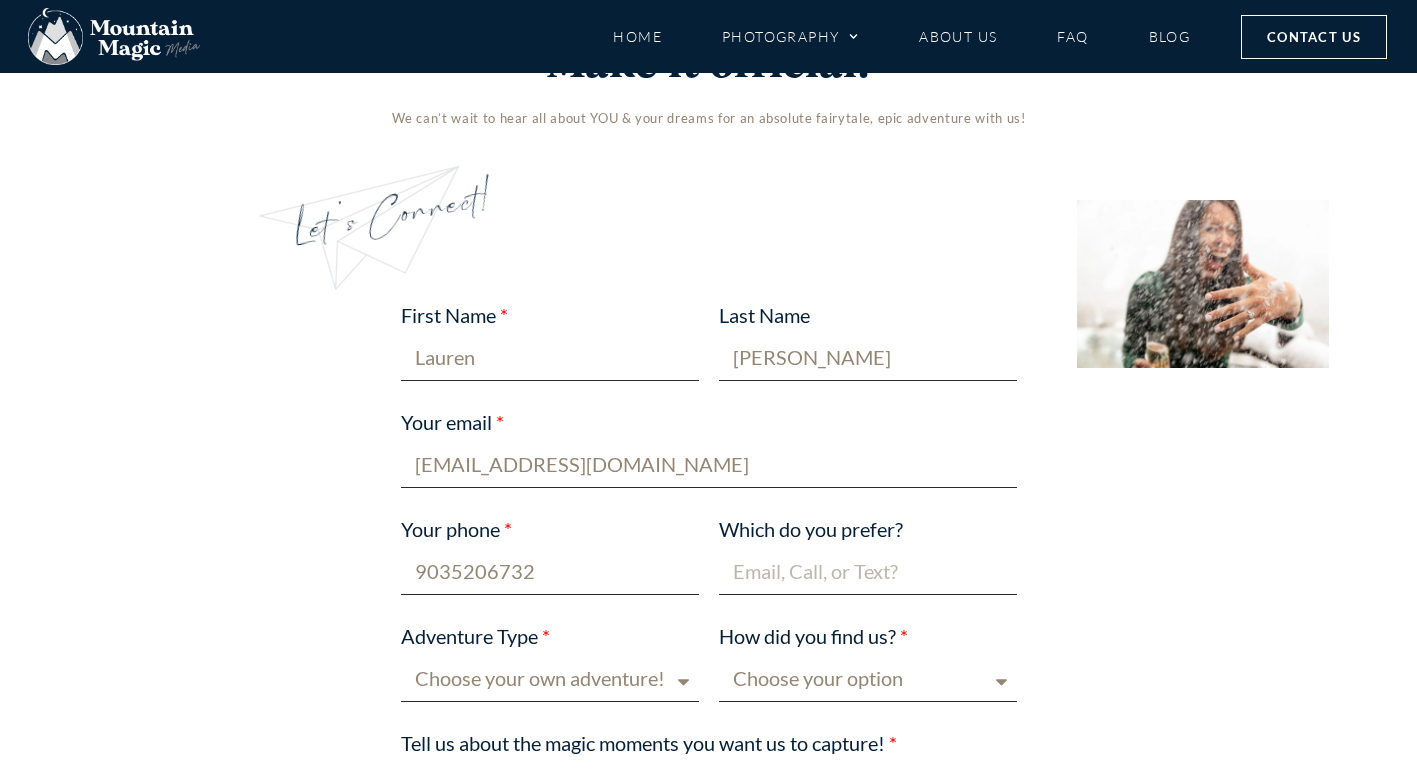 type on "9035206732" 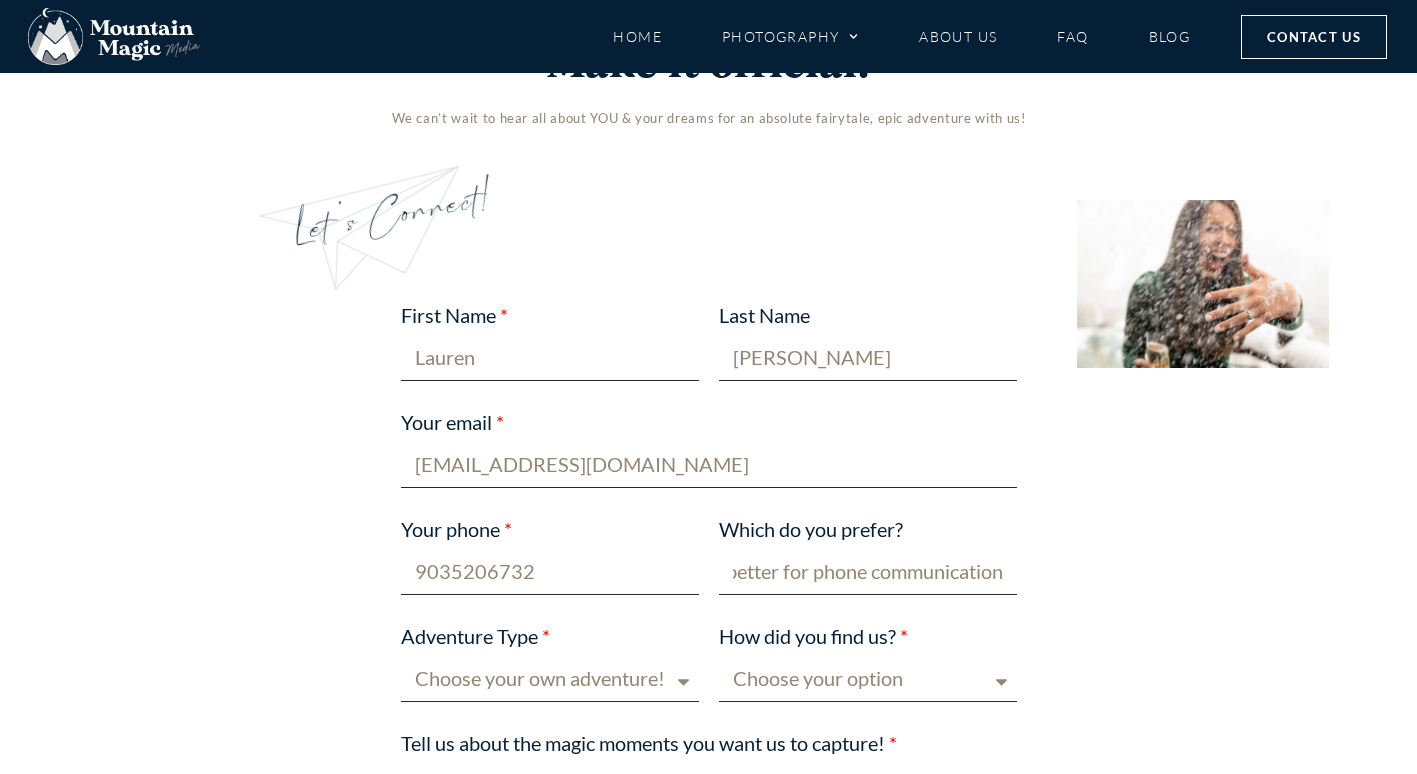 scroll, scrollTop: 0, scrollLeft: 561, axis: horizontal 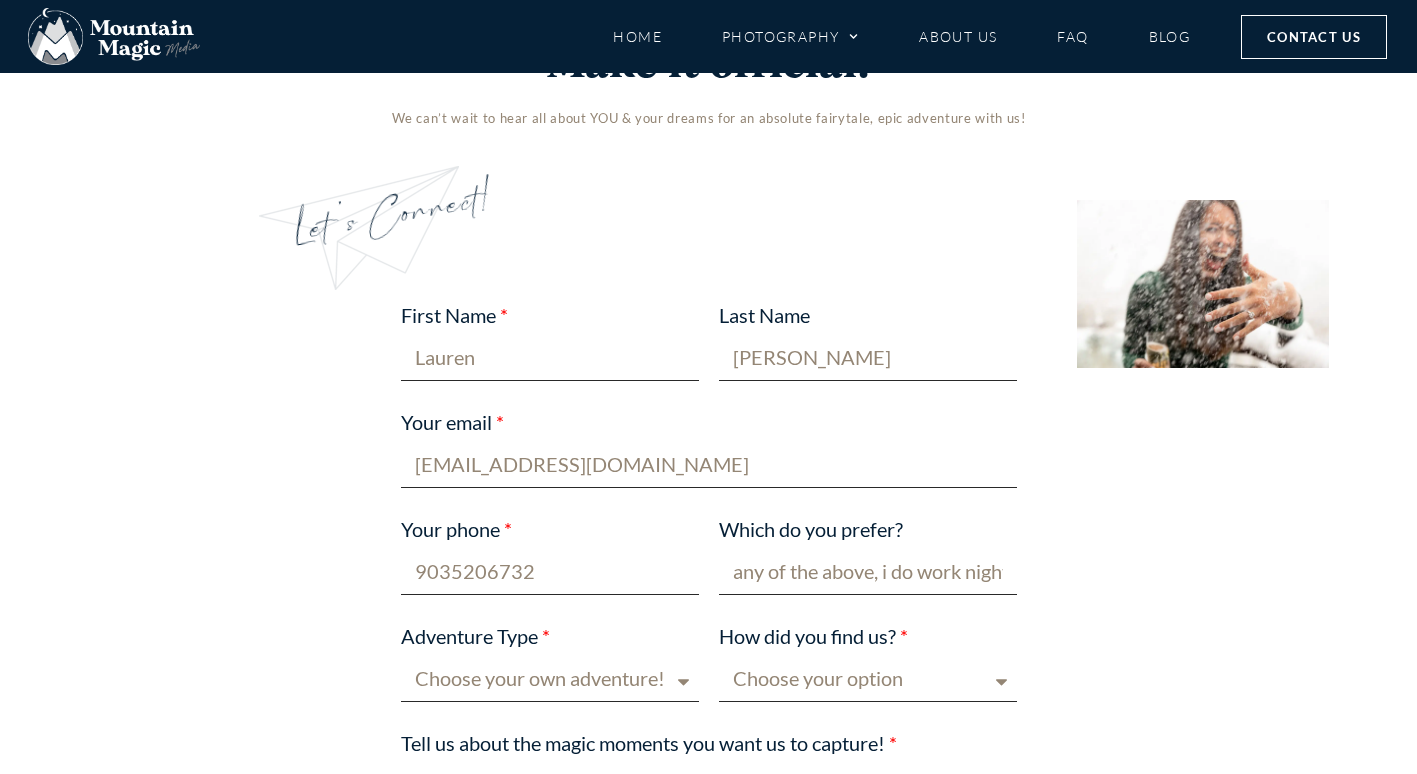 select on "Other" 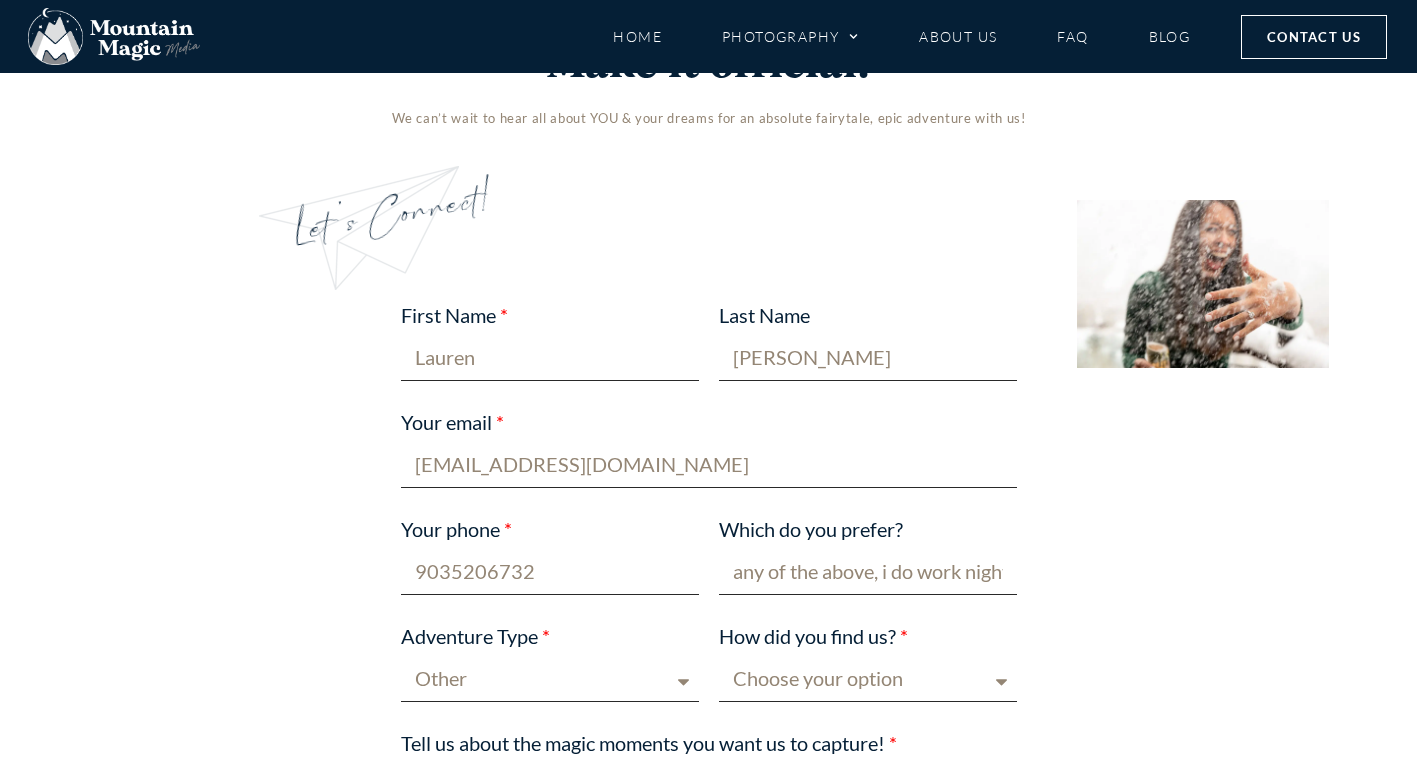 click on "Choose your option
Blog post
Crested Butte Gunnison Wedding Guide
Event
Facebook
Google
In print (magazine or other)
Instagram
Other
Pinterest
Referral
Trade show
Word of mouth
Yelp" at bounding box center [868, 678] 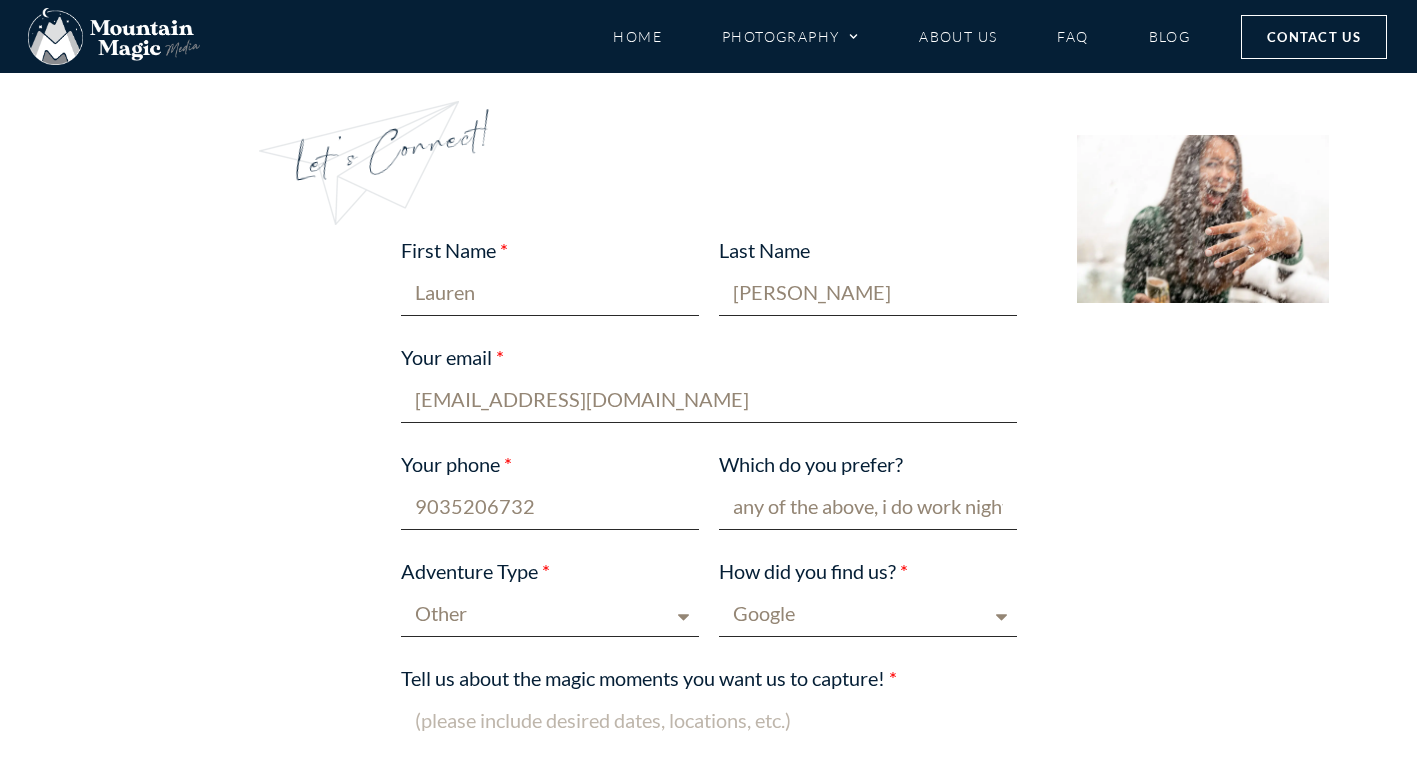 scroll, scrollTop: 1200, scrollLeft: 0, axis: vertical 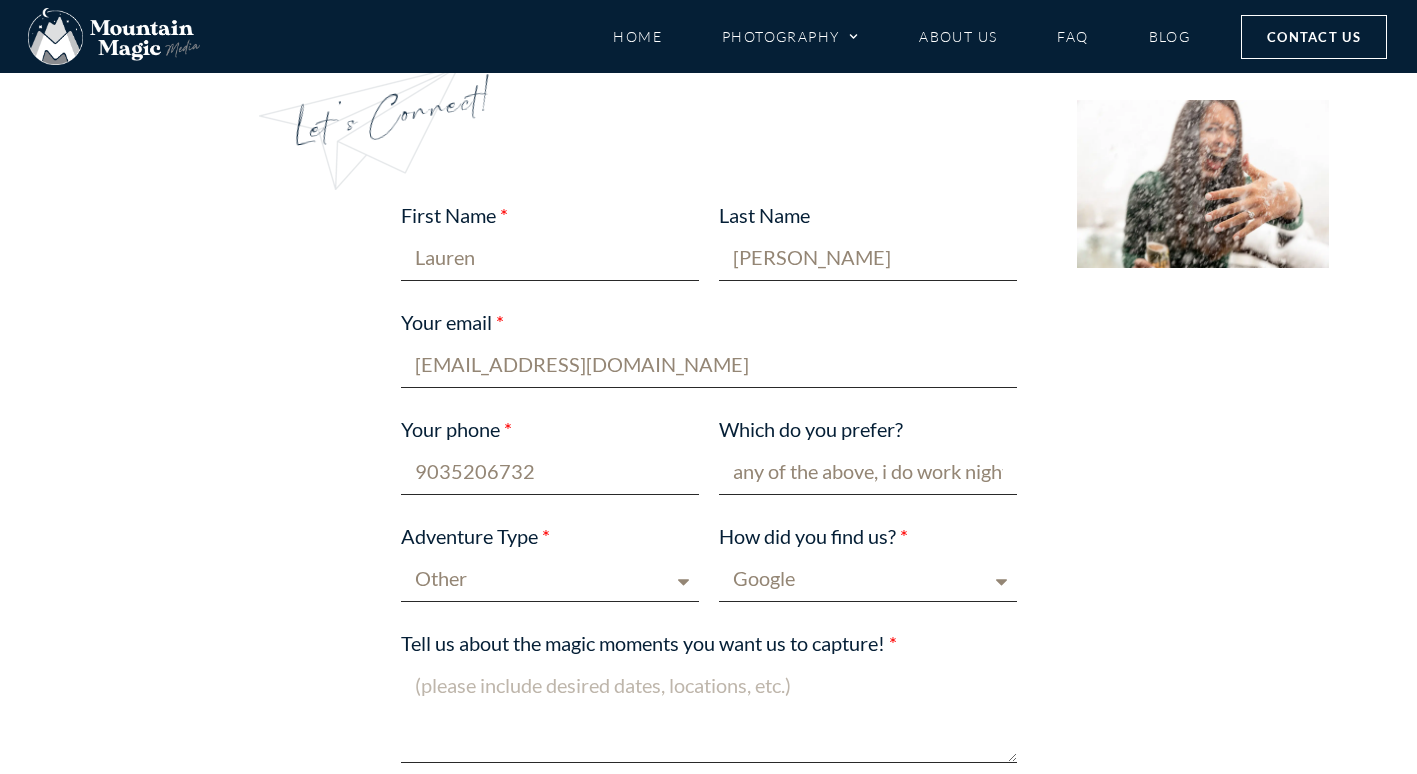 click on "Tell us about the magic moments you want us to capture!" at bounding box center [709, 712] 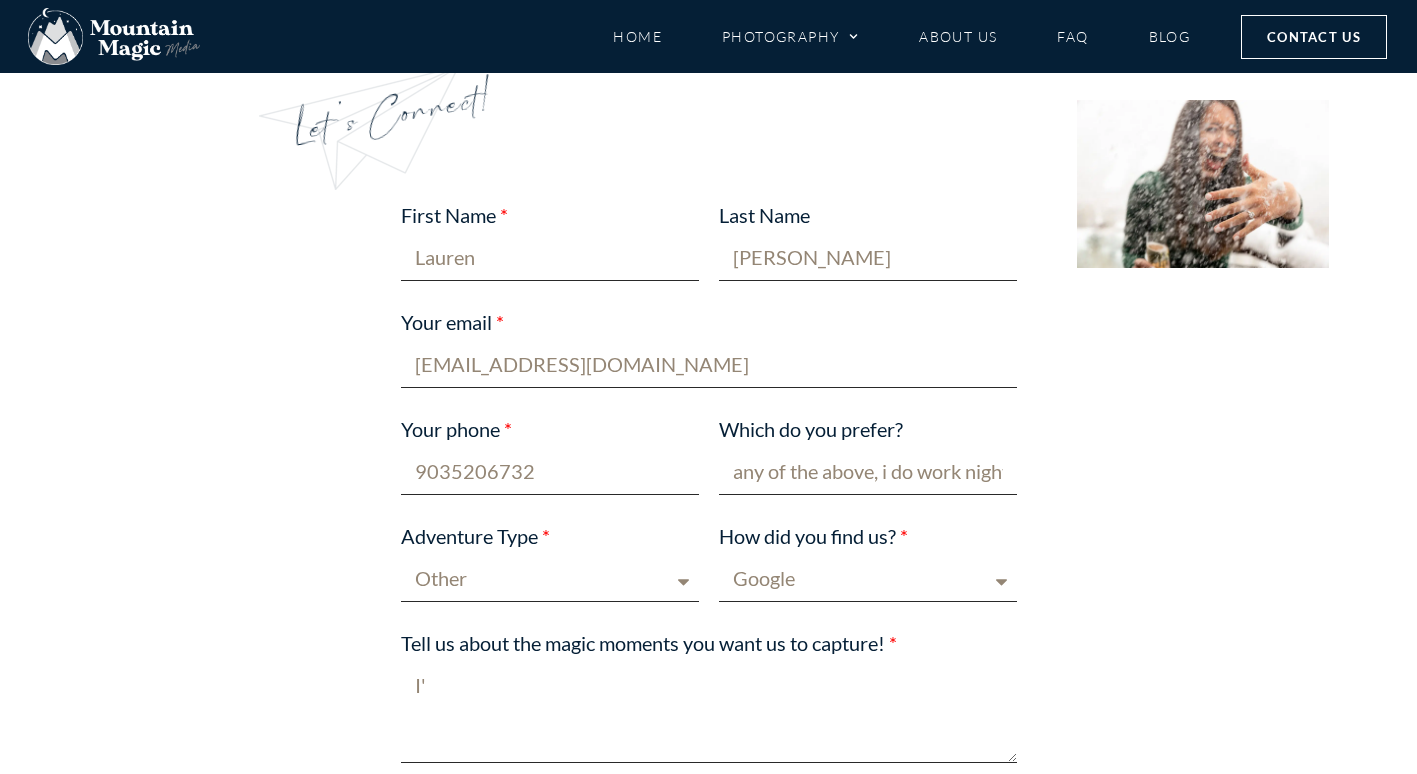 type on "I" 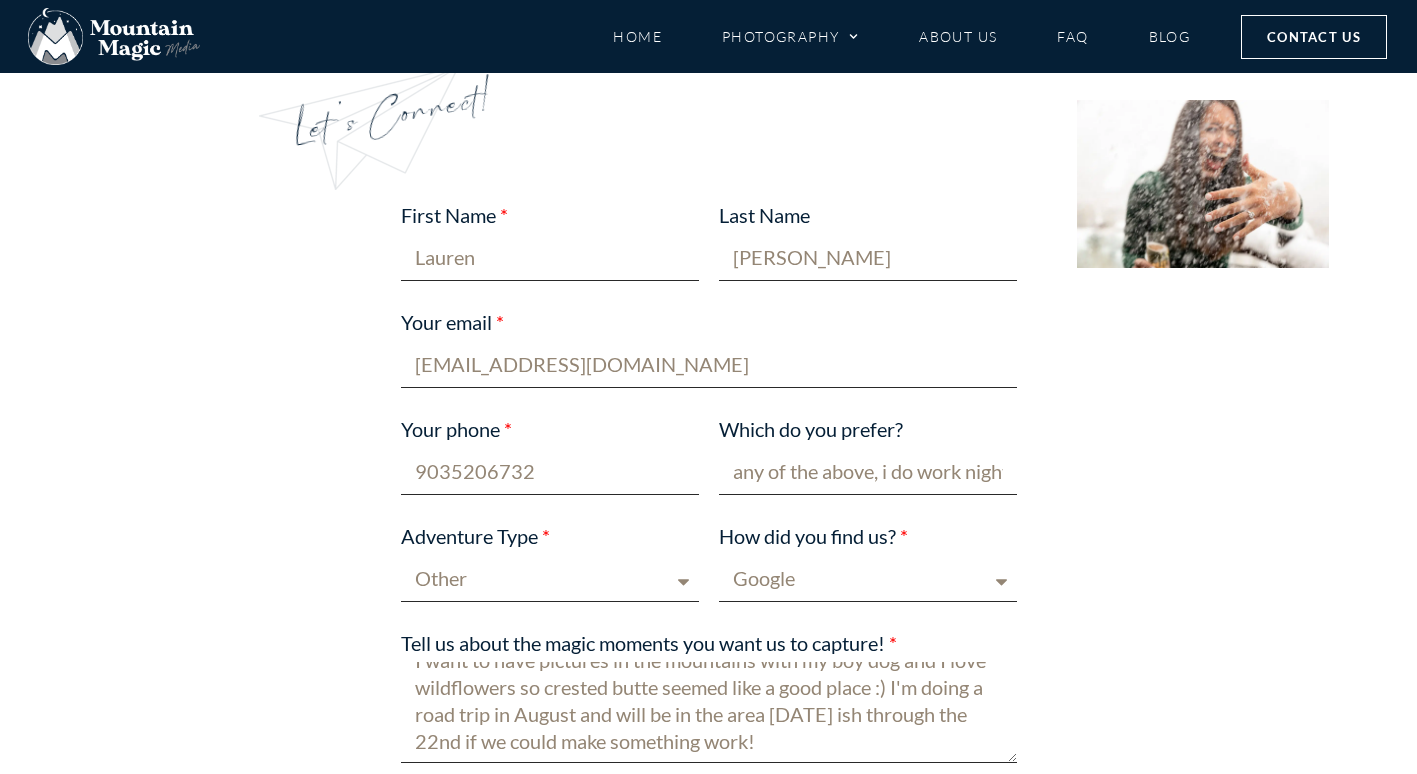 scroll, scrollTop: 27, scrollLeft: 0, axis: vertical 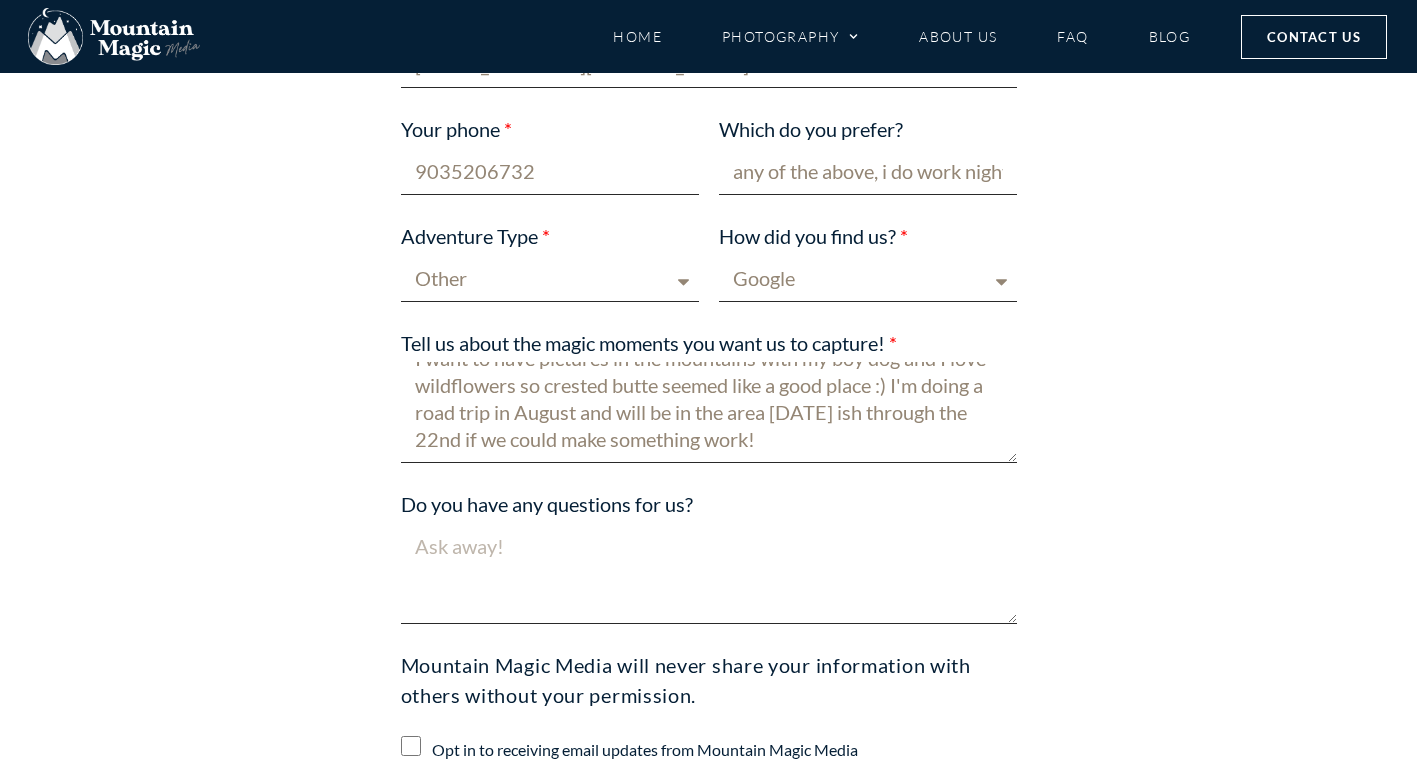 type on "I want to have pictures in the mountains with my boy dog and I love wildflowers so crested butte seemed like a good place :) I'm doing a road trip in August and will be in the area August 18th ish through the 22nd if we could make something work!" 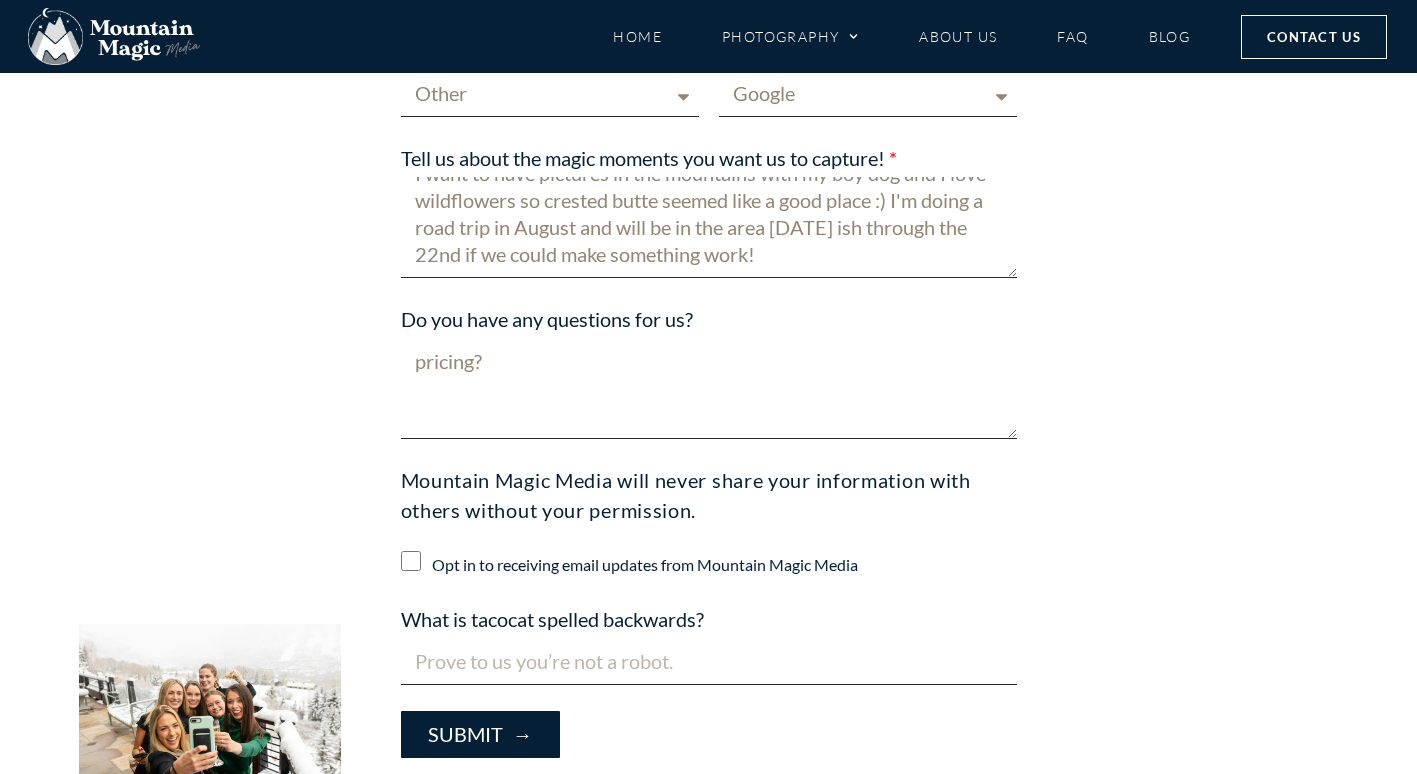 scroll, scrollTop: 1700, scrollLeft: 0, axis: vertical 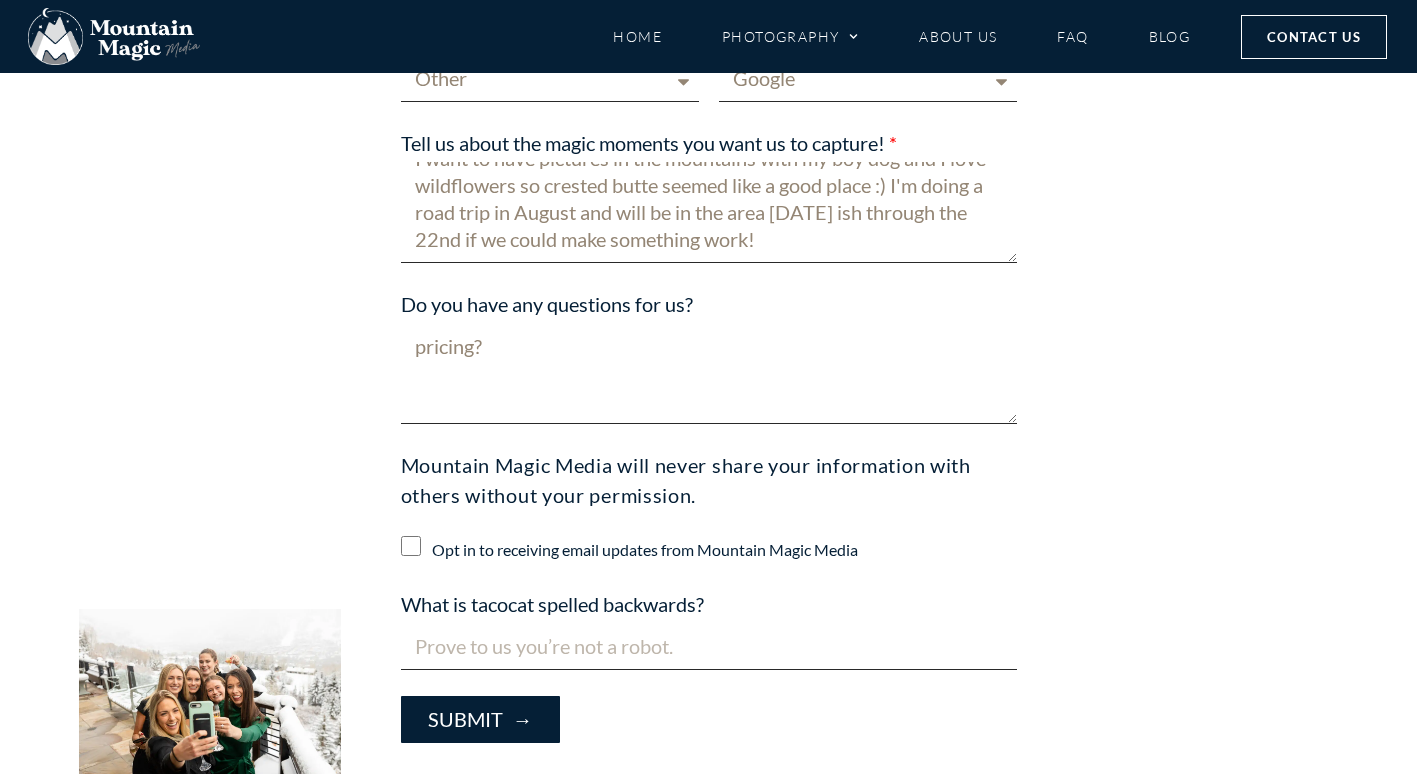 type on "pricing?" 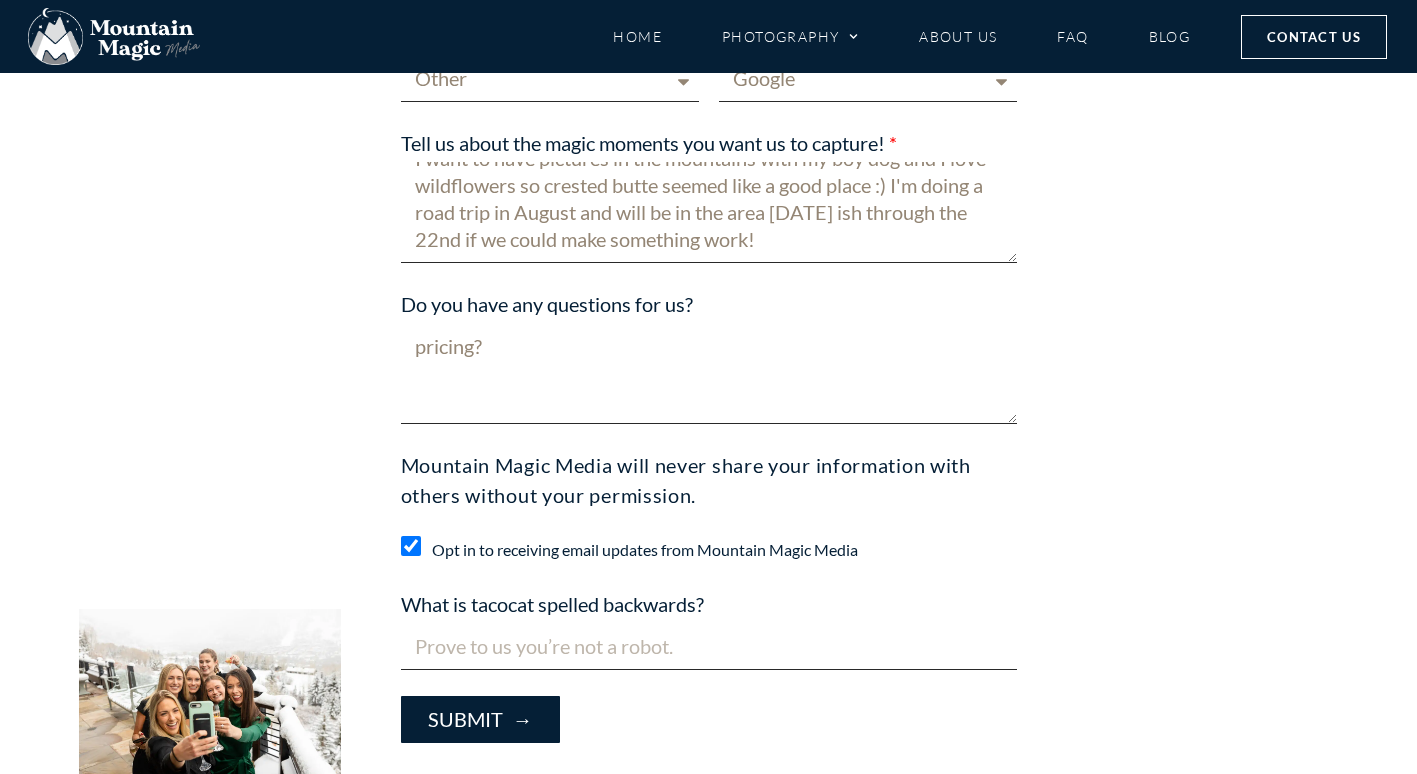 click on "Opt in to receiving email updates from Mountain Magic Media" at bounding box center (411, 546) 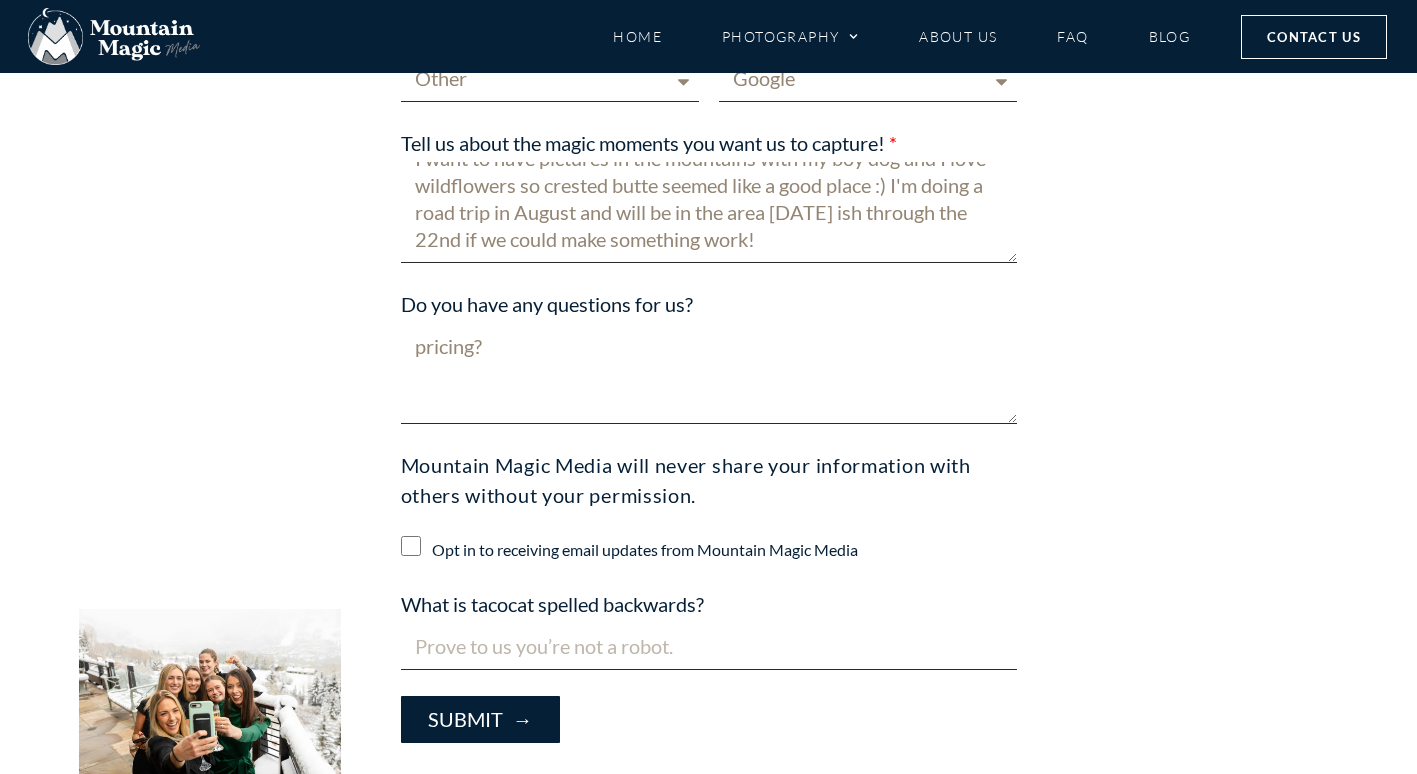 click on "What is tacocat spelled backwards?" at bounding box center (709, 646) 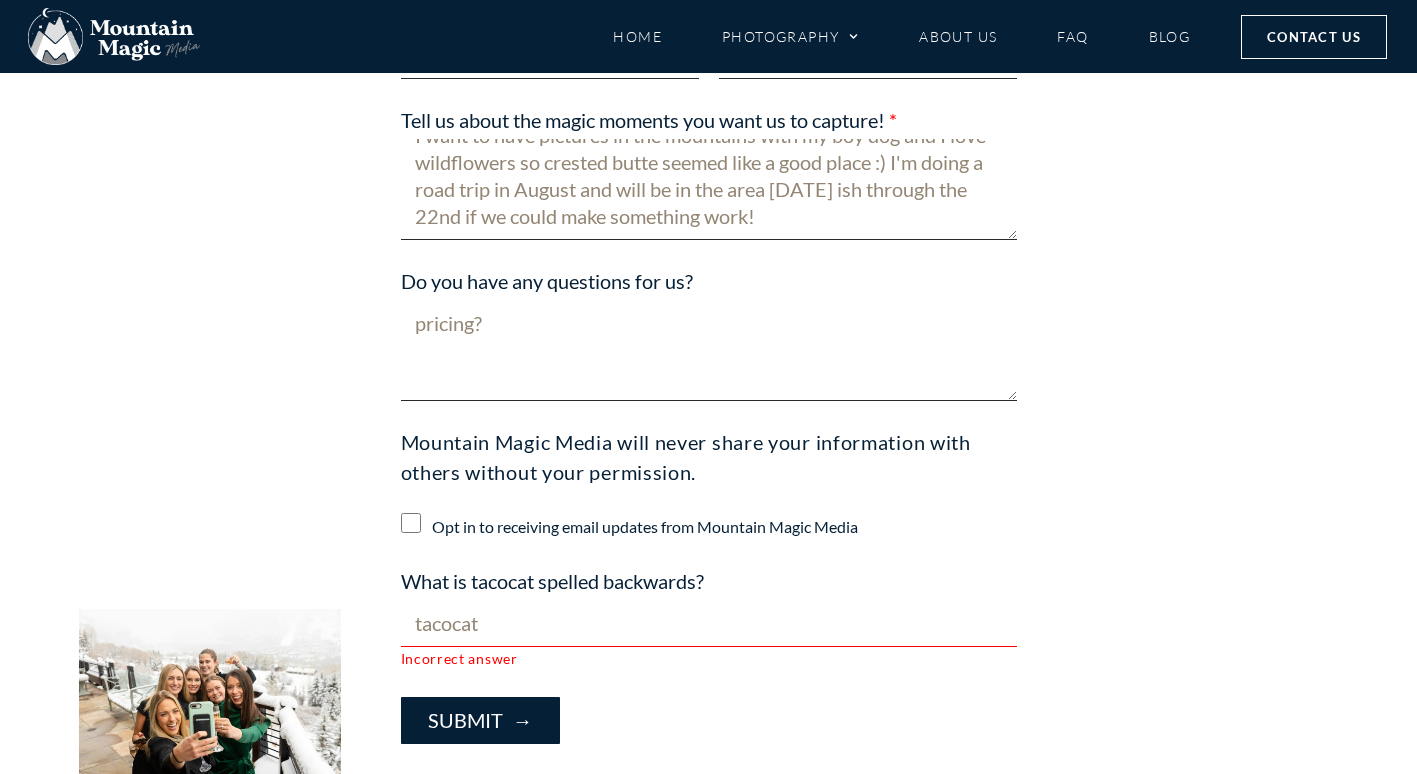 scroll, scrollTop: 1700, scrollLeft: 0, axis: vertical 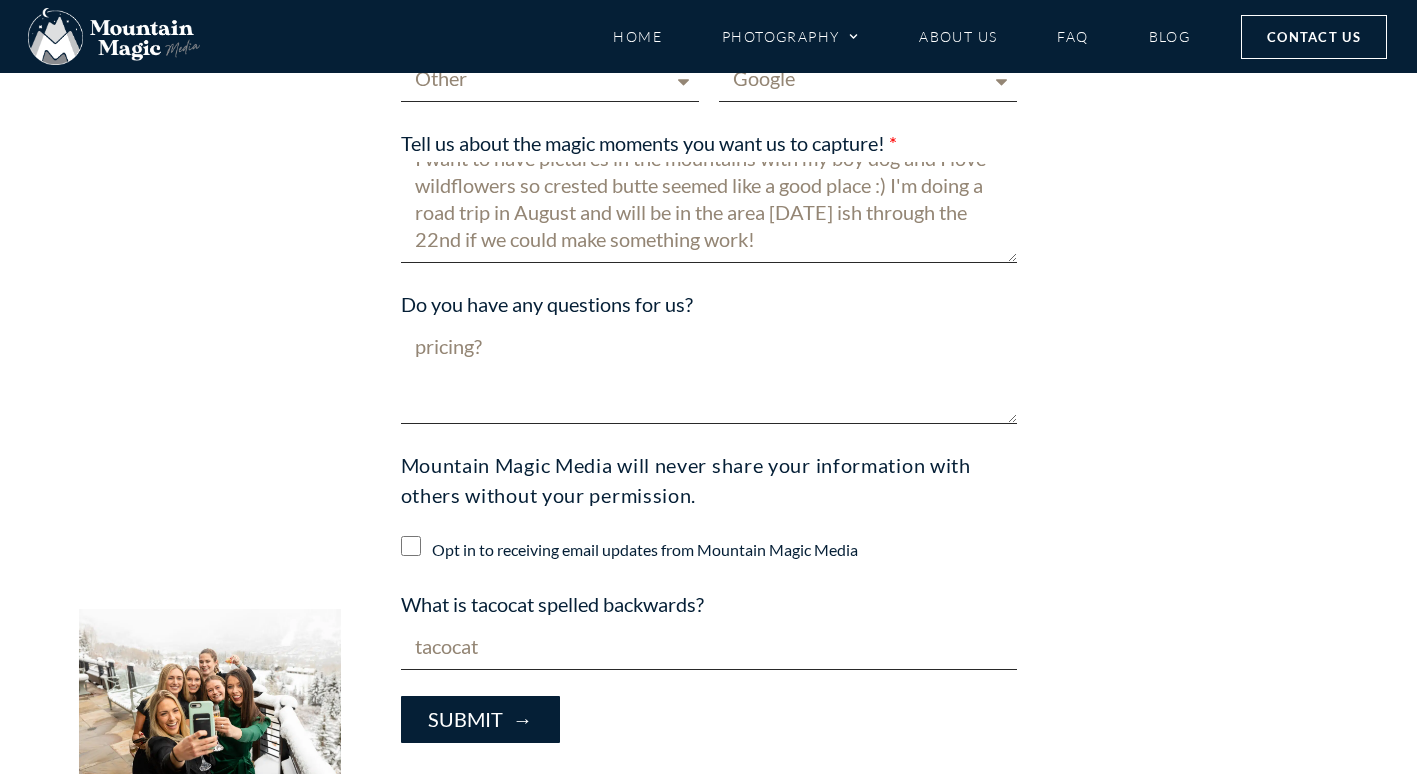 type on "tacocat" 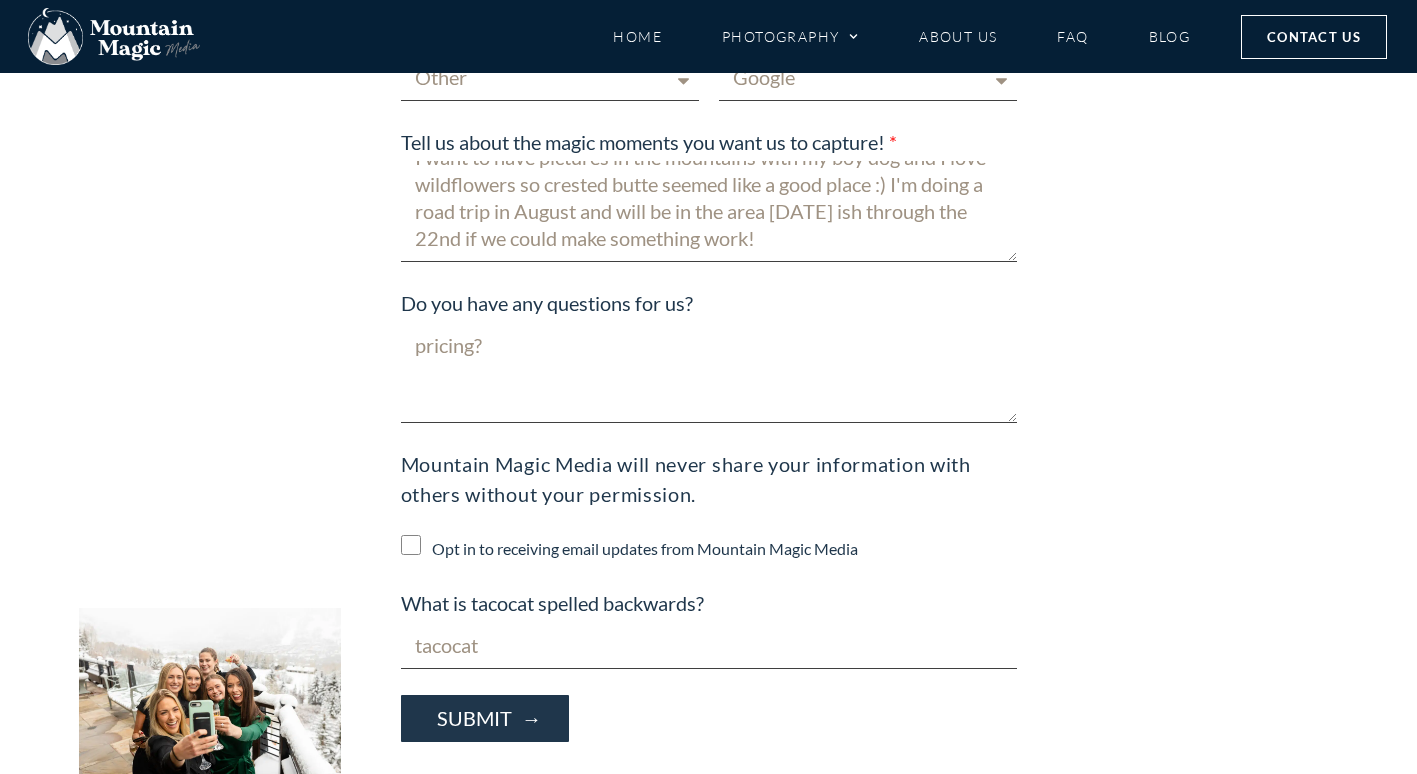 scroll, scrollTop: 1700, scrollLeft: 0, axis: vertical 